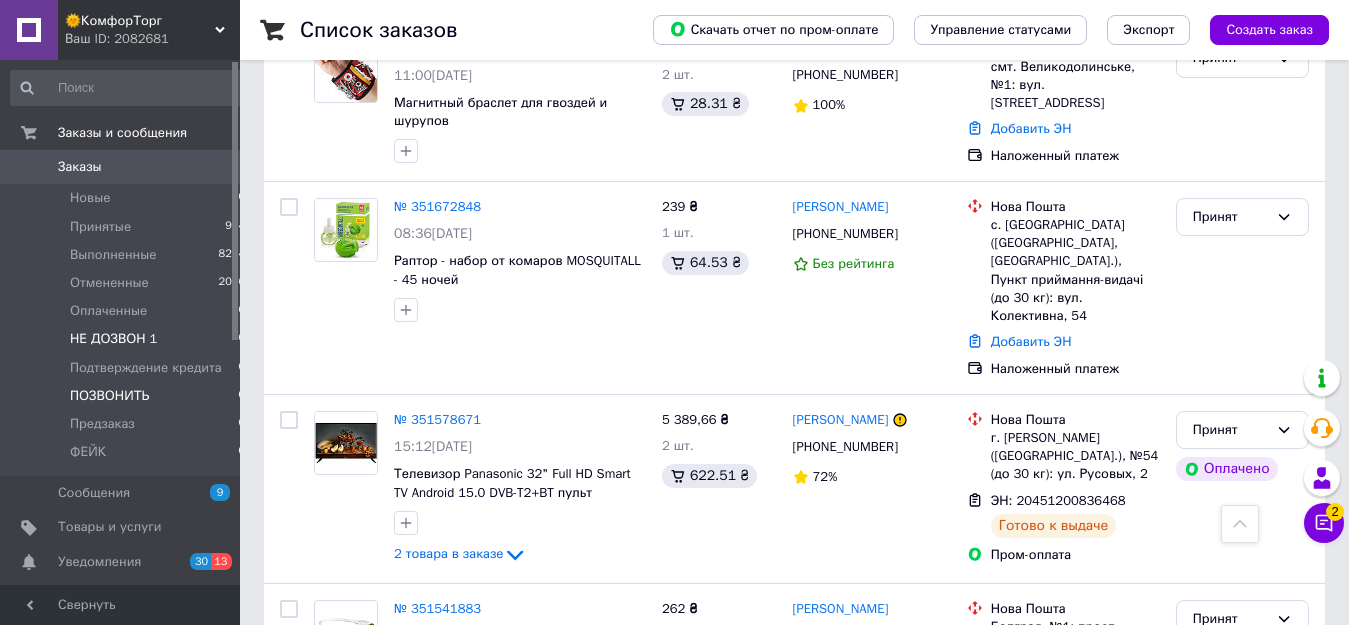 click on "ПОЗВОНИТЬ 0" at bounding box center (128, 396) 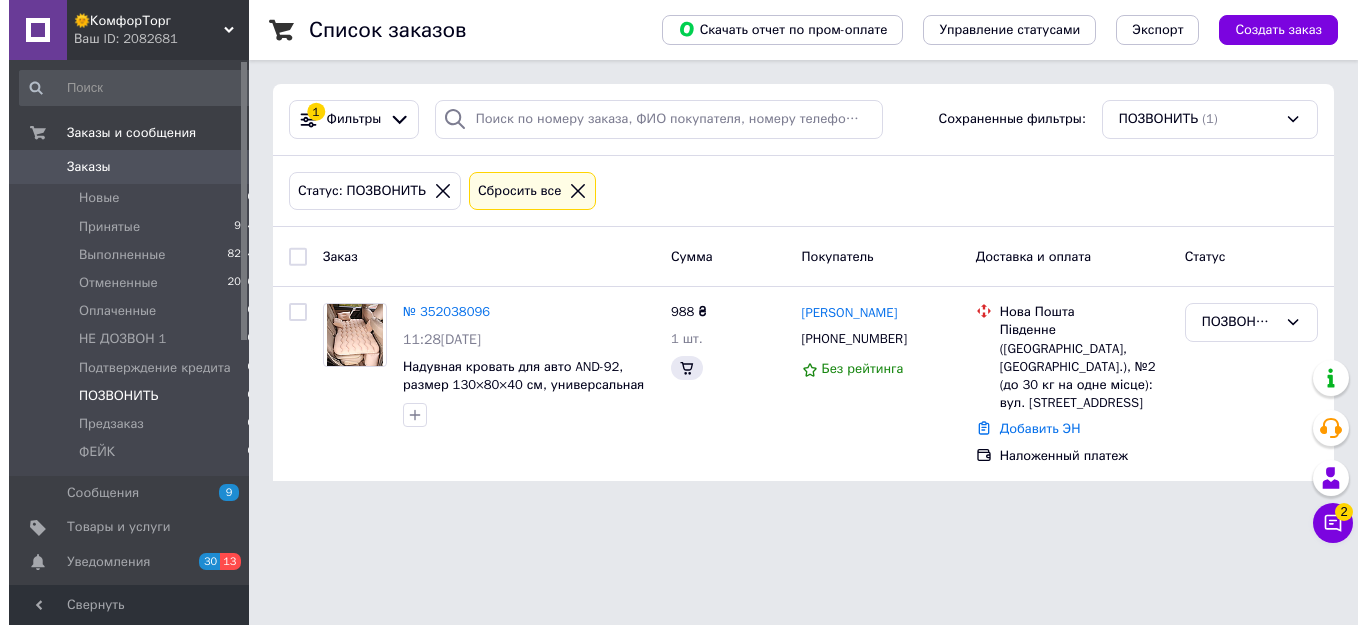 scroll, scrollTop: 0, scrollLeft: 0, axis: both 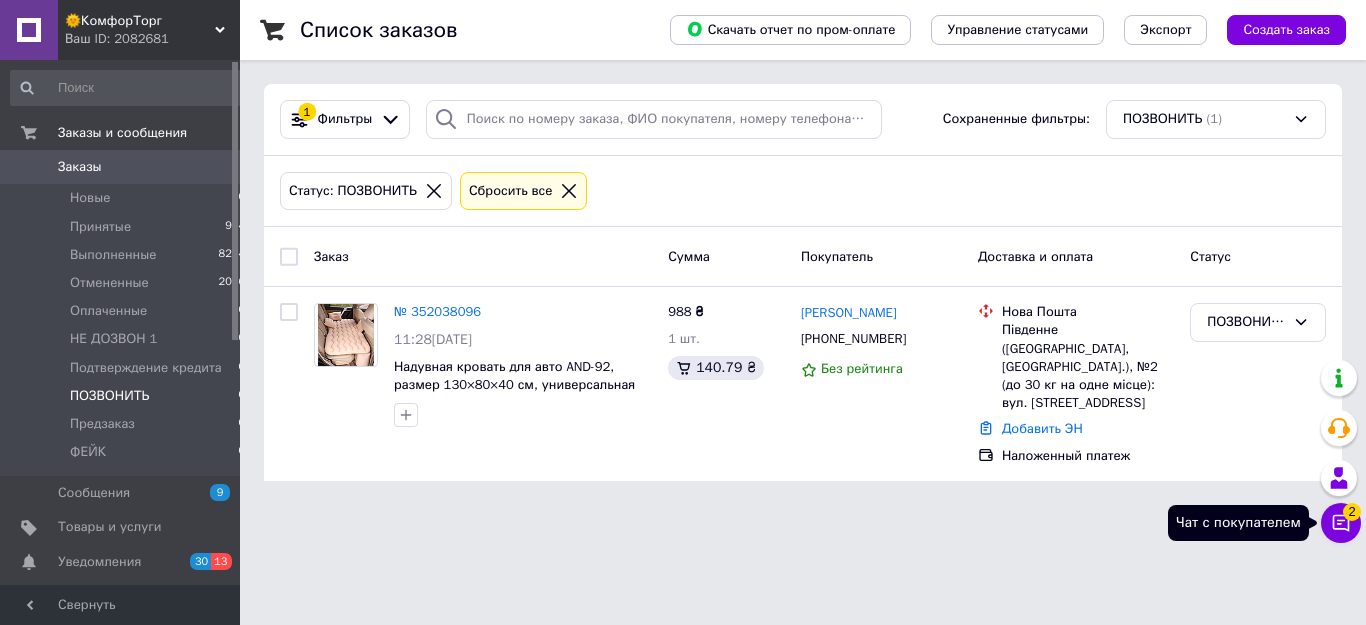click 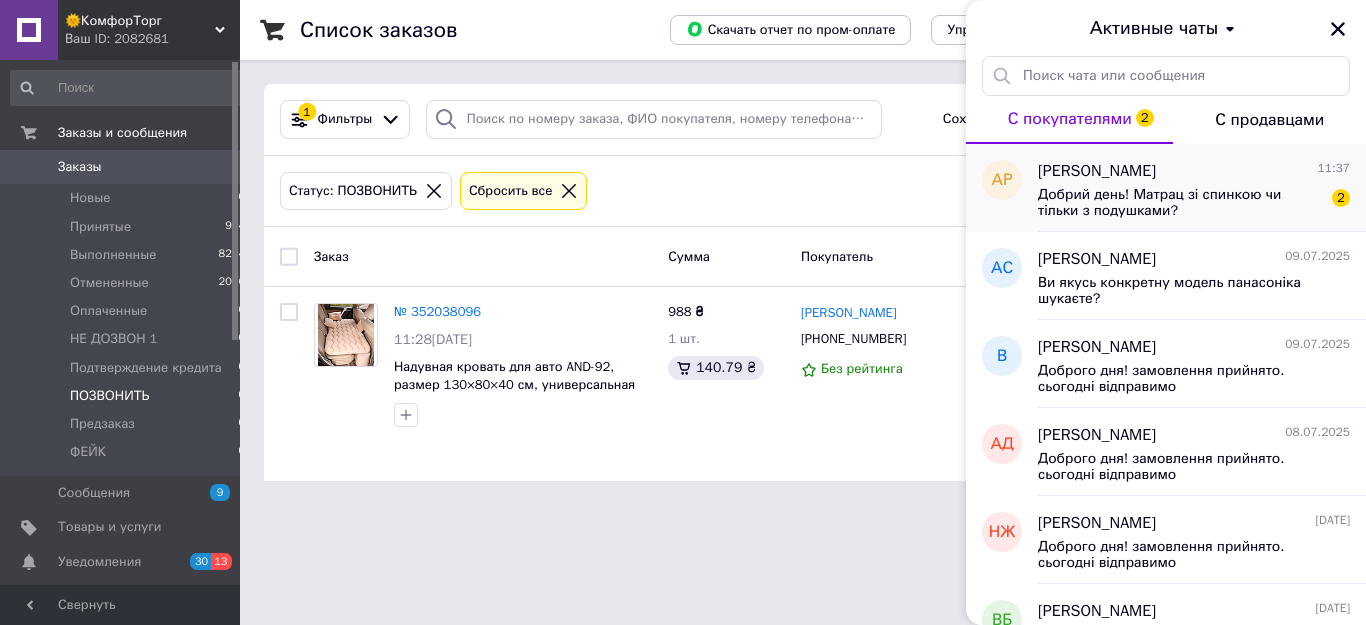 click on "Добрий день! Матрац зі спинкою чи тільки з подушками? 2" at bounding box center [1194, 201] 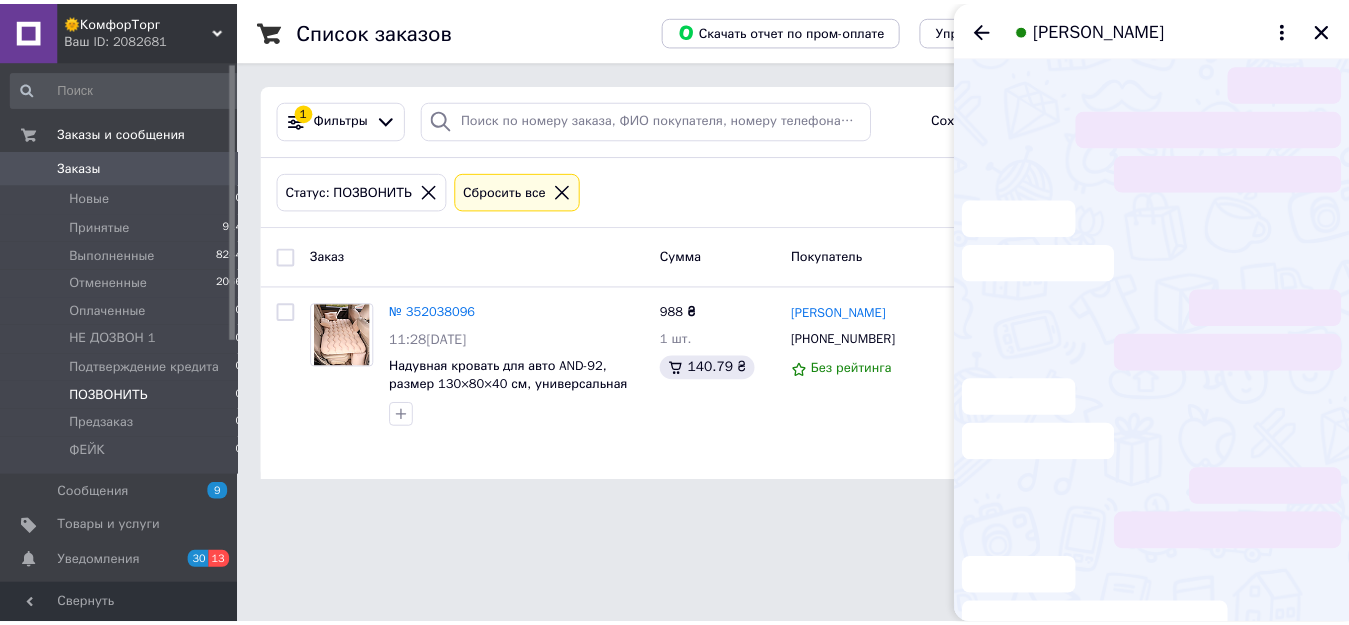 scroll, scrollTop: 61, scrollLeft: 0, axis: vertical 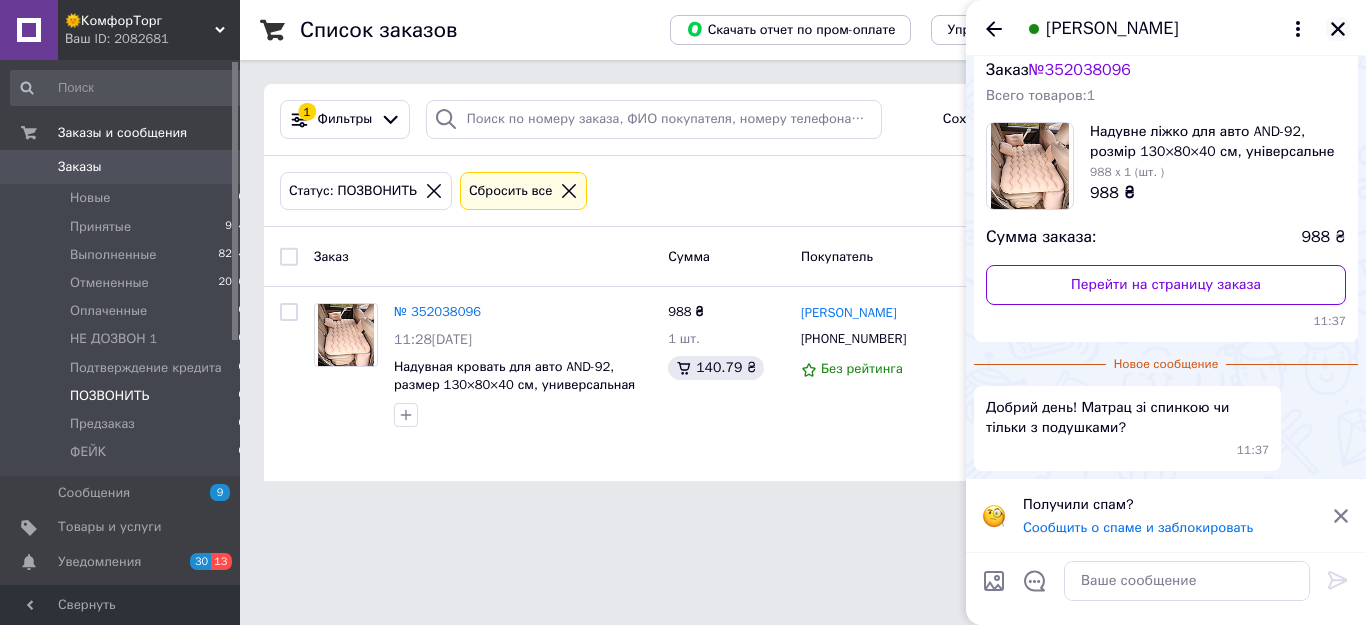 click at bounding box center [1338, 29] 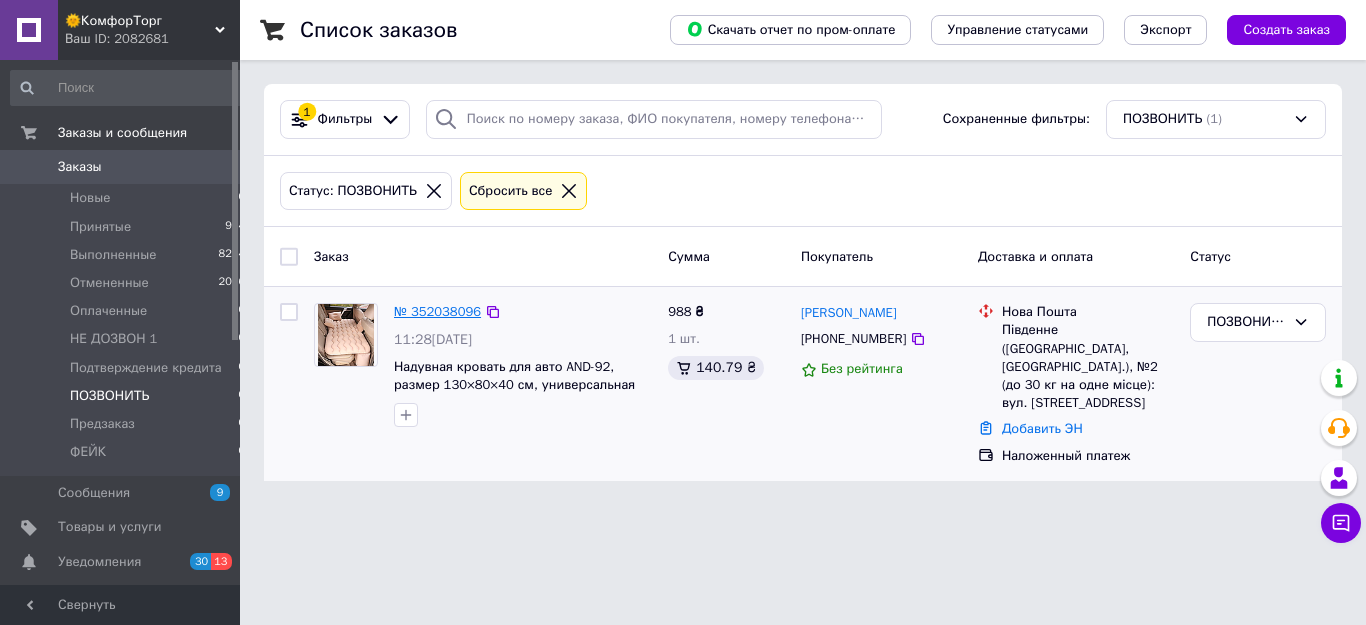 click on "№ 352038096" at bounding box center (437, 311) 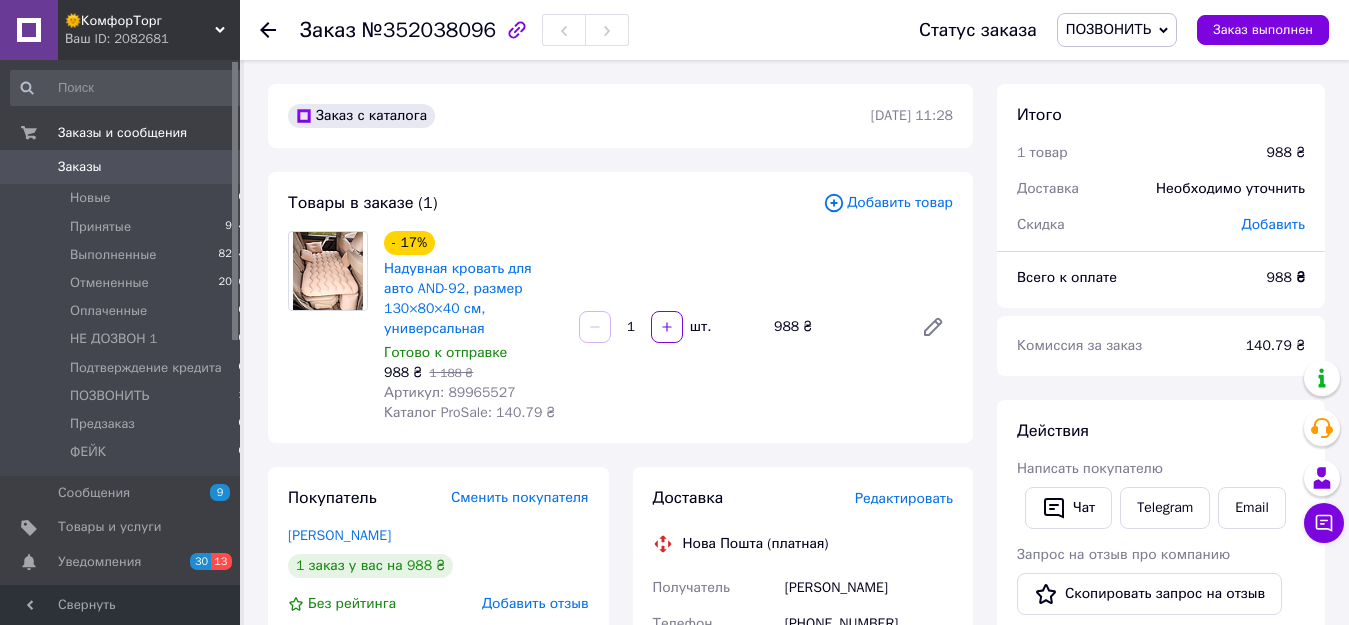 click on "Надувная кровать для авто AND-92, размер 130×80×40 см, универсальная" at bounding box center [458, 298] 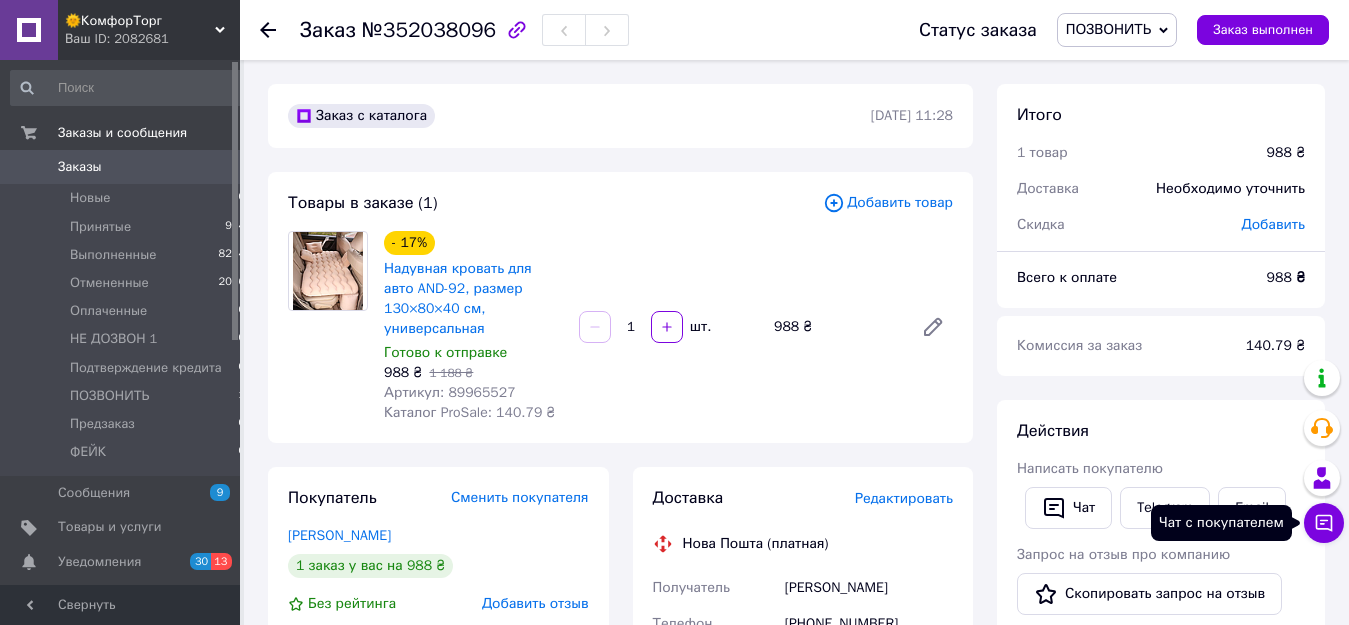click 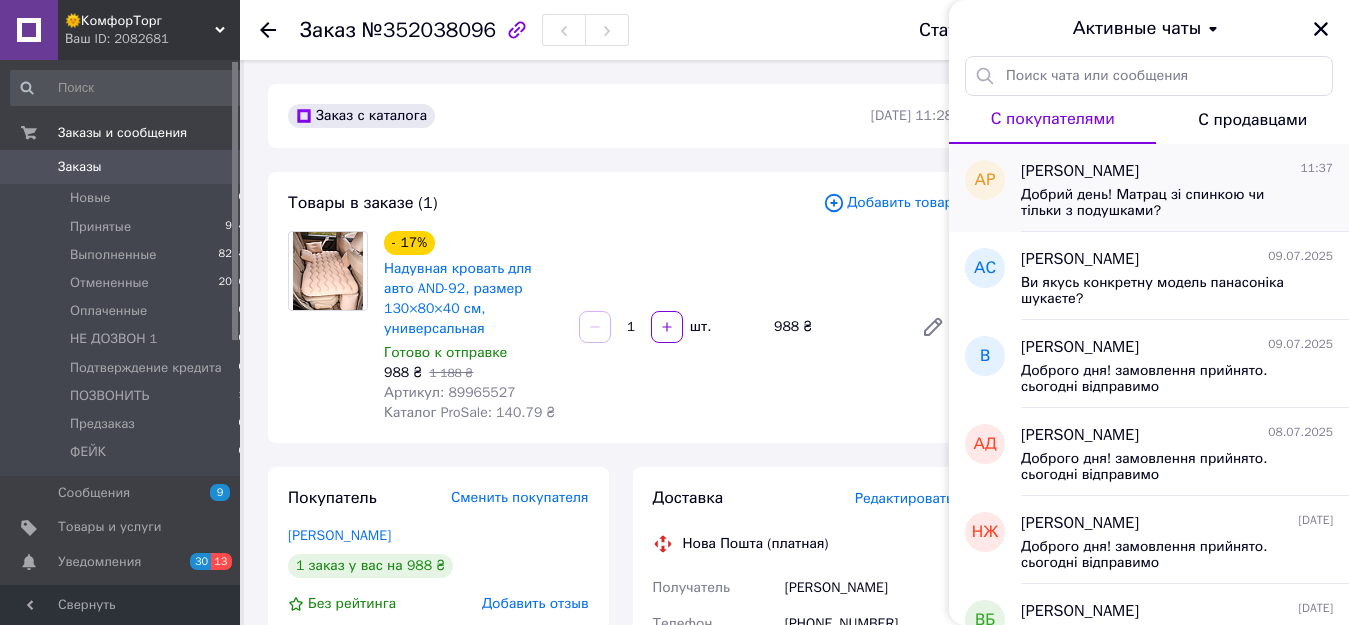 click on "Добрий день! Матрац зі спинкою чи тільки з подушками?" at bounding box center [1163, 203] 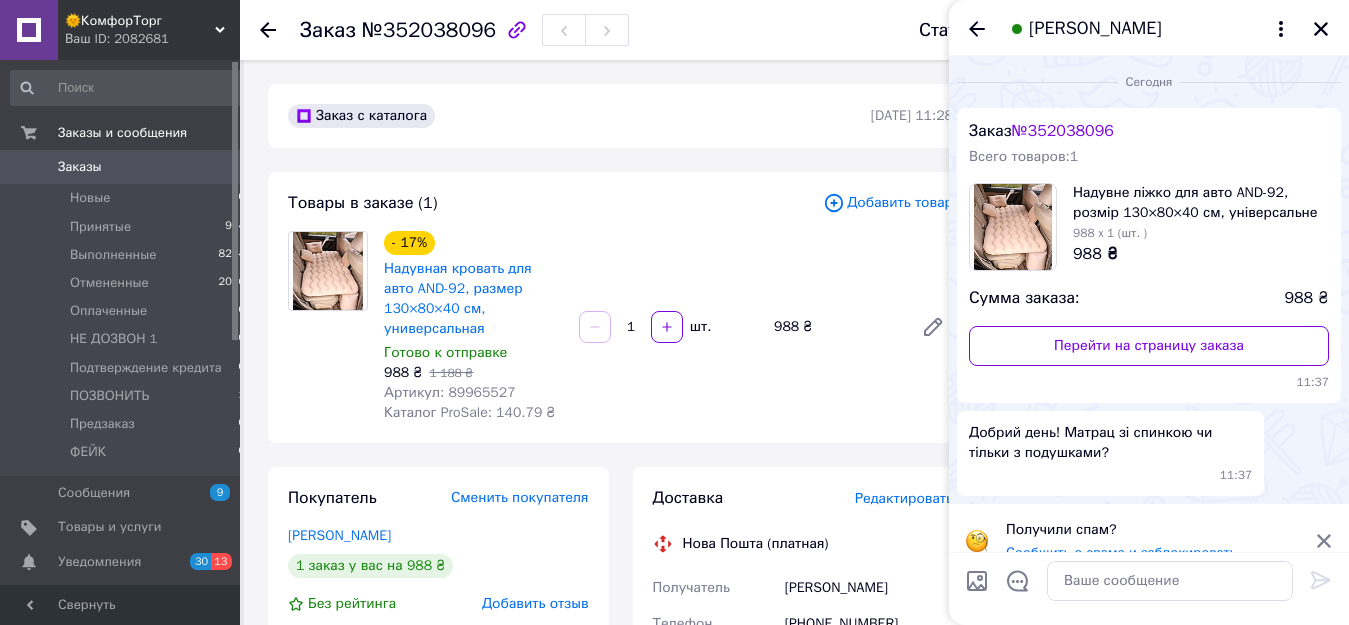 scroll, scrollTop: 25, scrollLeft: 0, axis: vertical 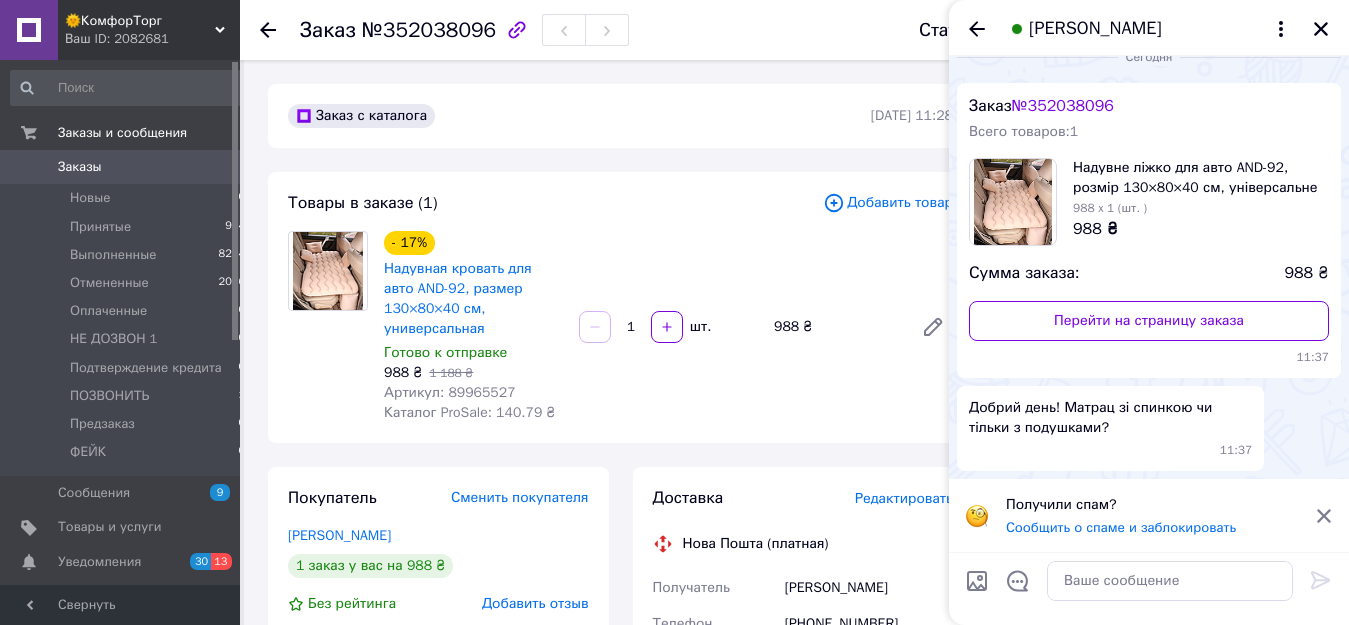 click 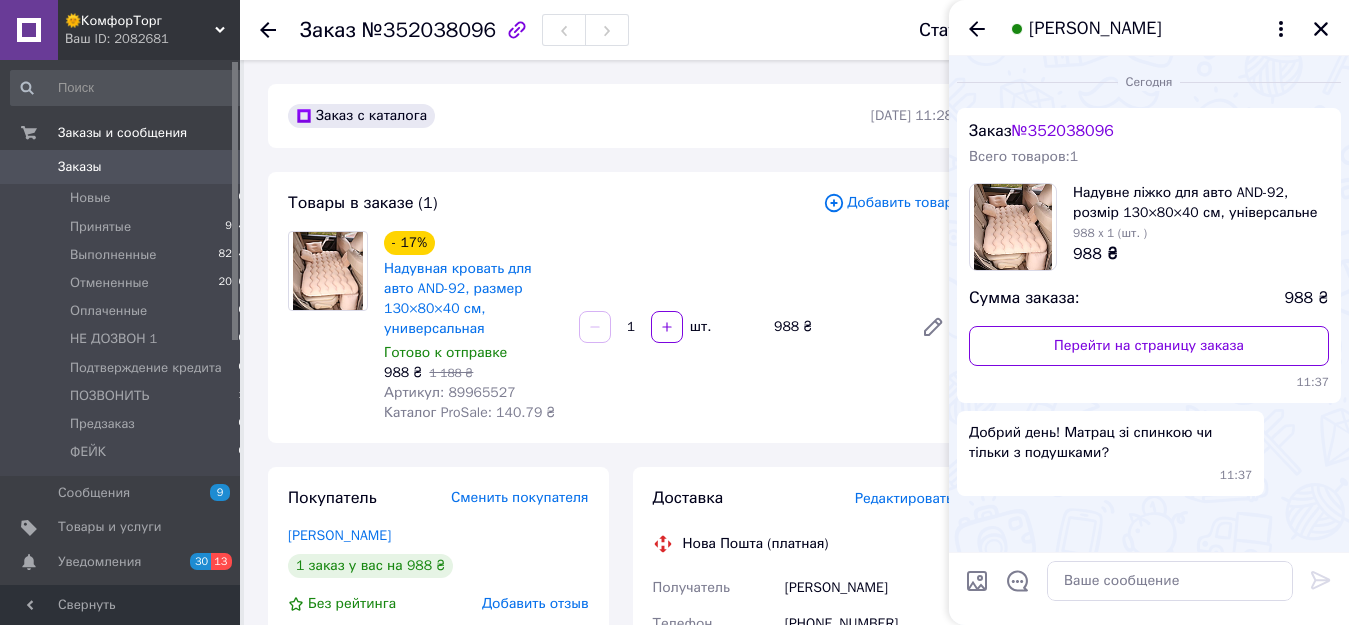 scroll, scrollTop: 0, scrollLeft: 0, axis: both 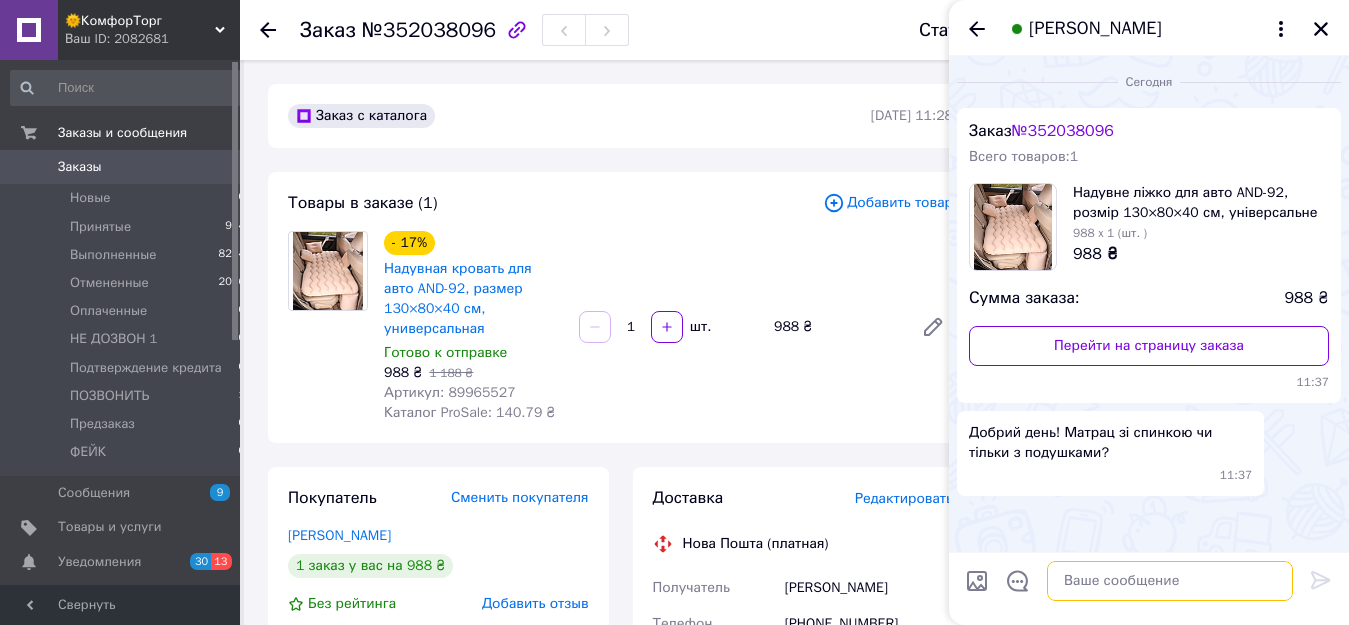 click at bounding box center [1170, 581] 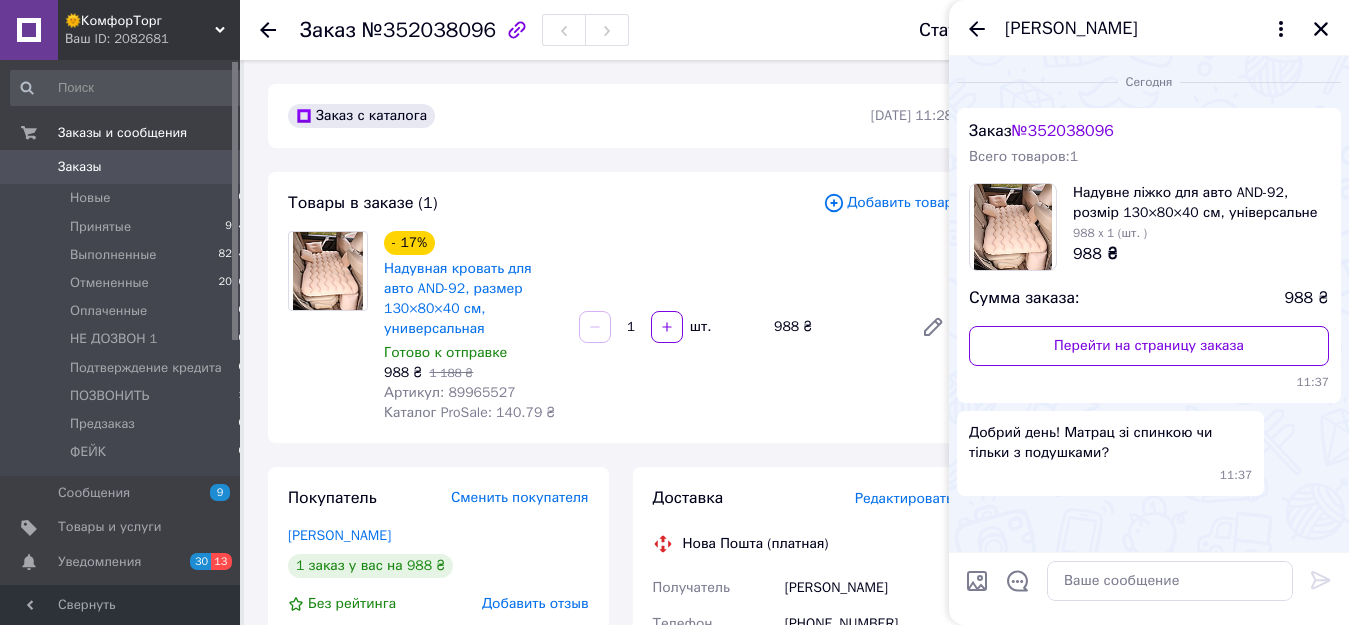 click on "Добрий день! Матрац зі спинкою чи тільки з подушками?" at bounding box center [1110, 443] 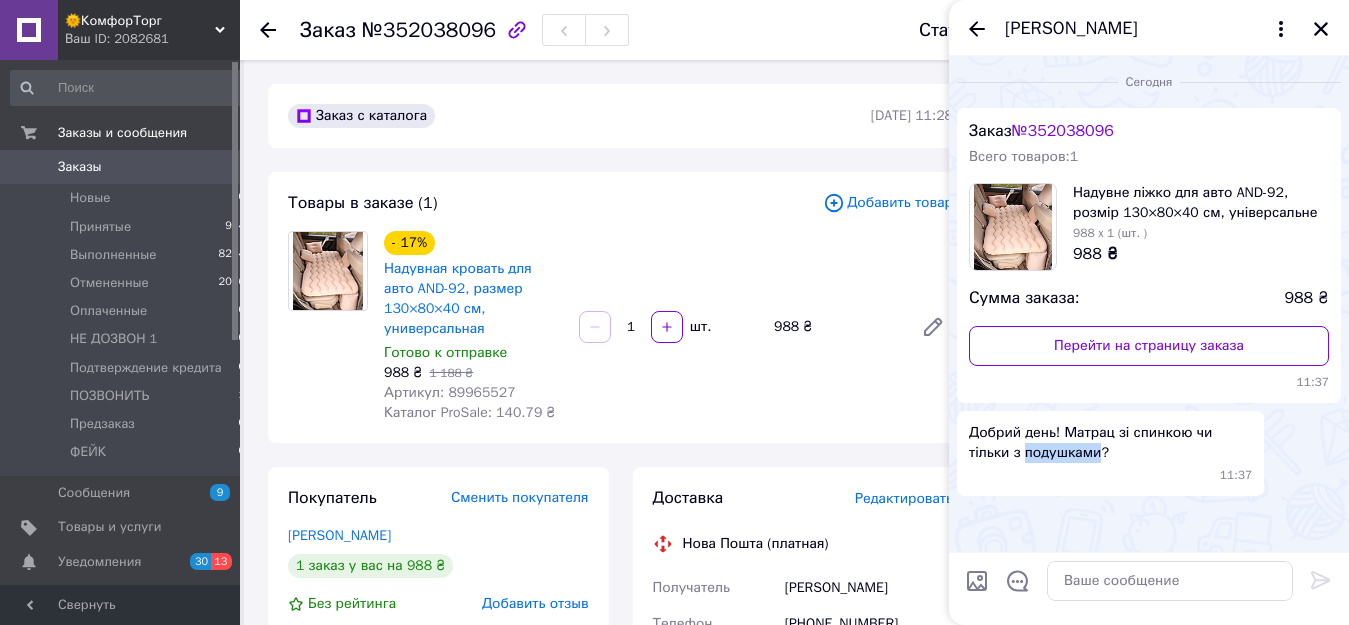 click on "Добрий день! Матрац зі спинкою чи тільки з подушками?" at bounding box center [1110, 443] 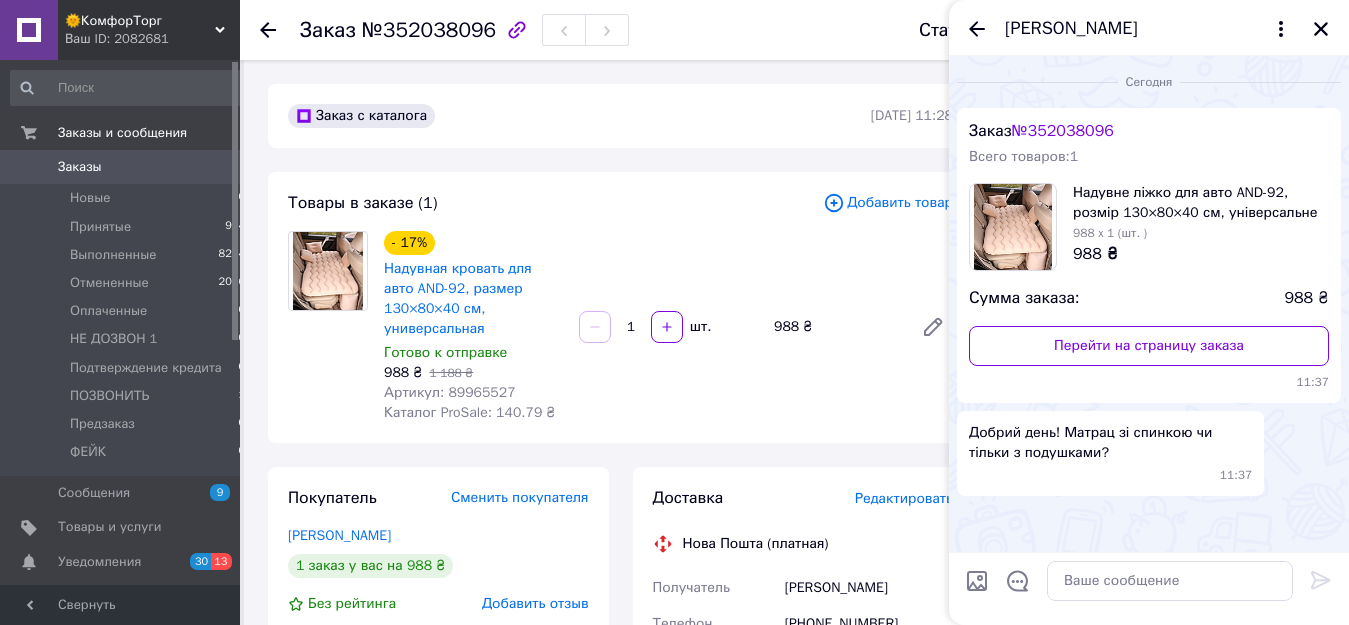 click on "Добрий день! Матрац зі спинкою чи тільки з подушками?" at bounding box center (1110, 443) 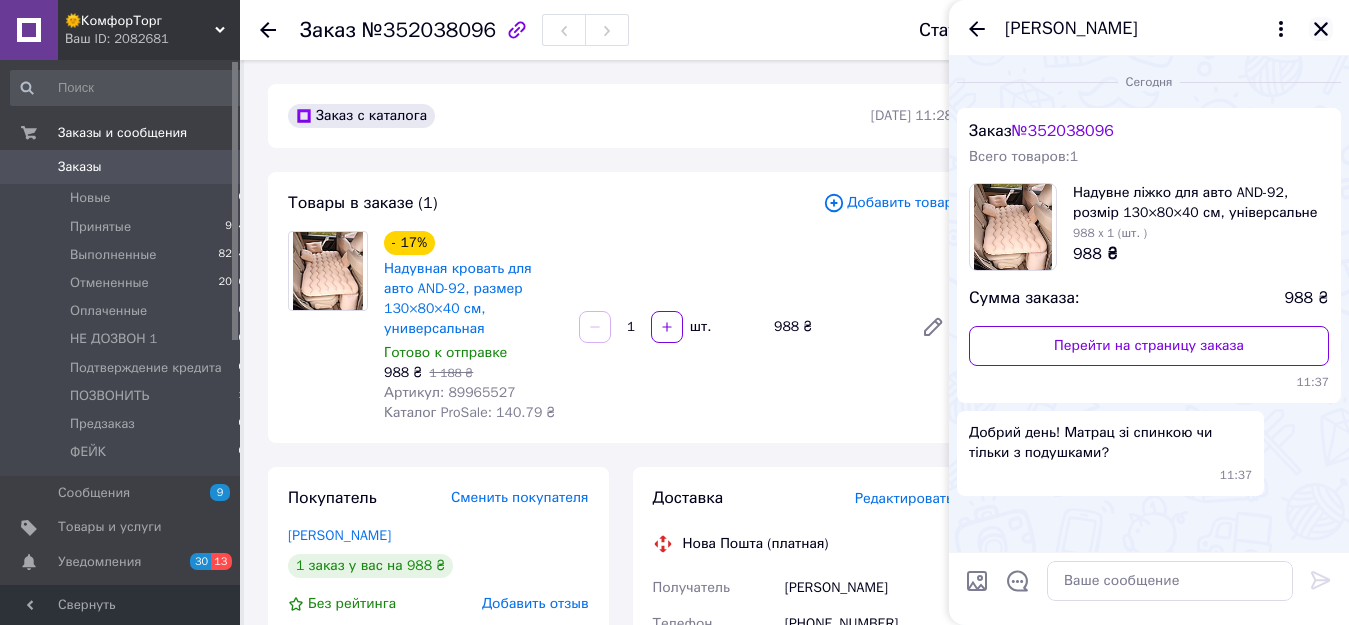 click 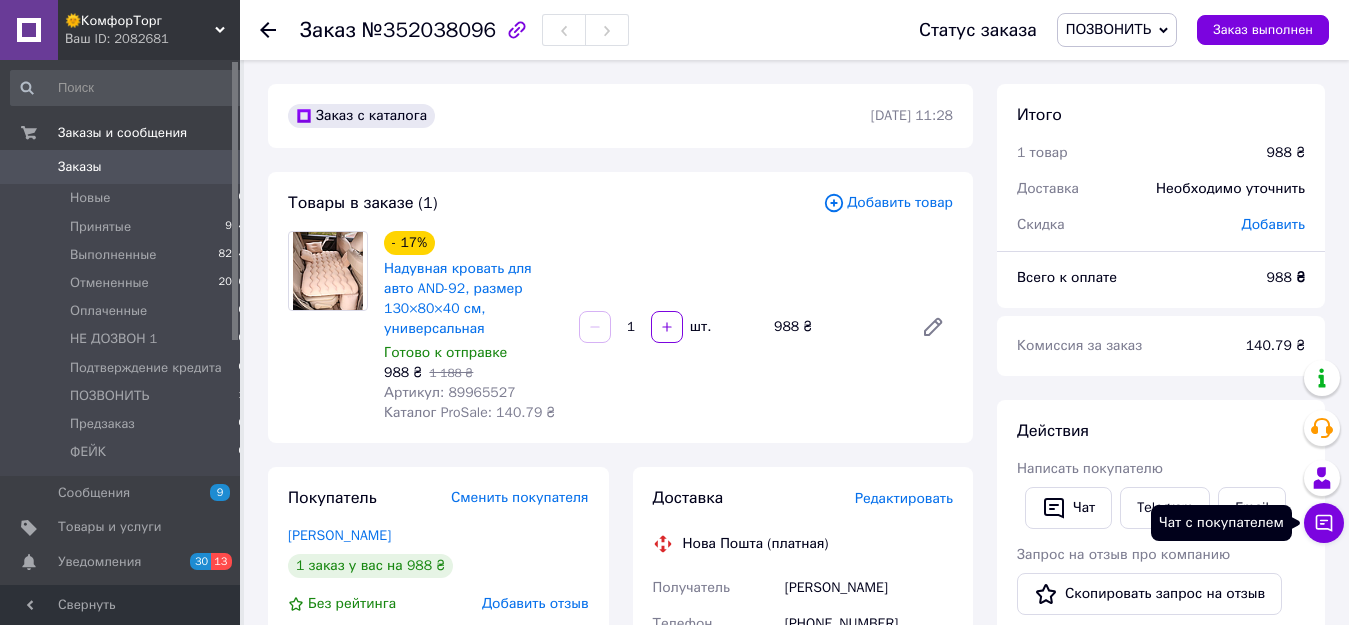 click 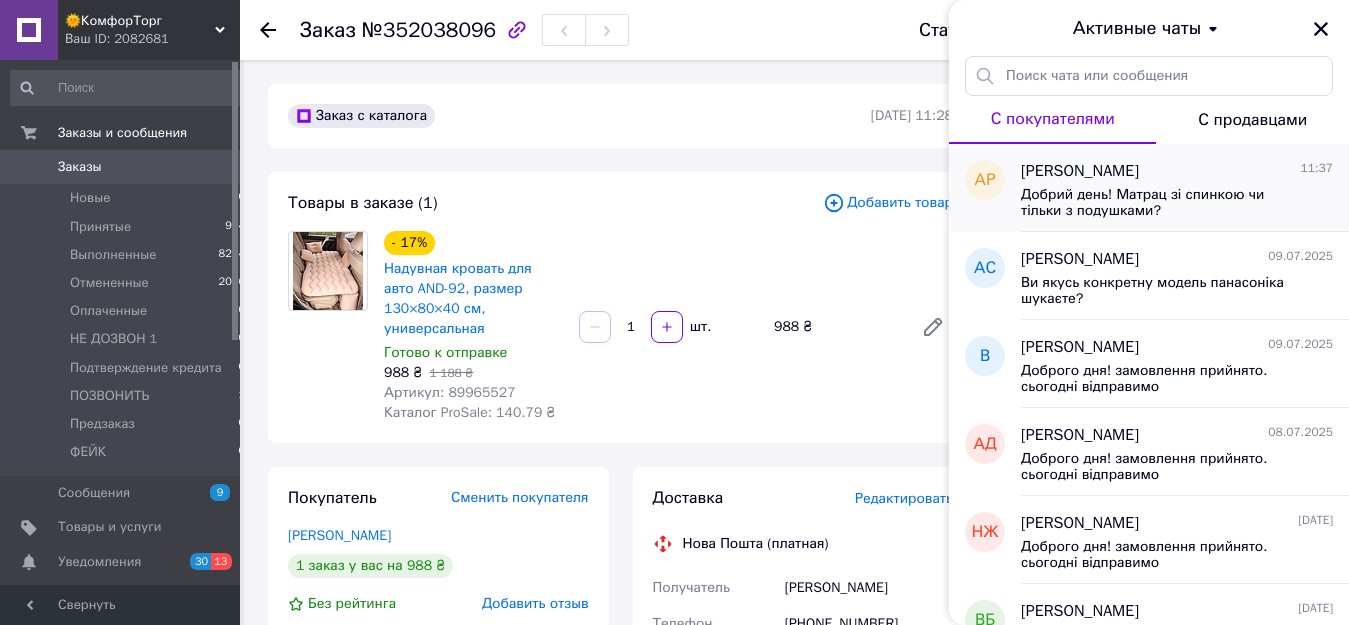 click on "Добрий день! Матрац зі спинкою чи тільки з подушками?" at bounding box center (1163, 203) 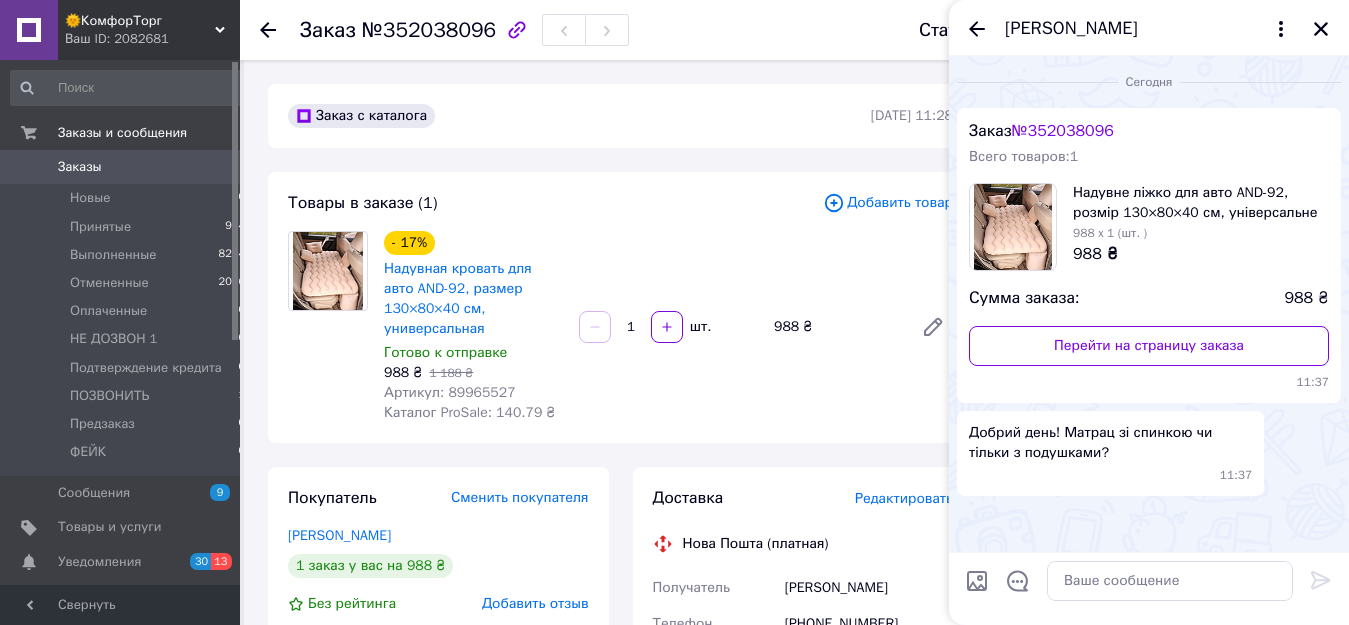 click at bounding box center [977, 581] 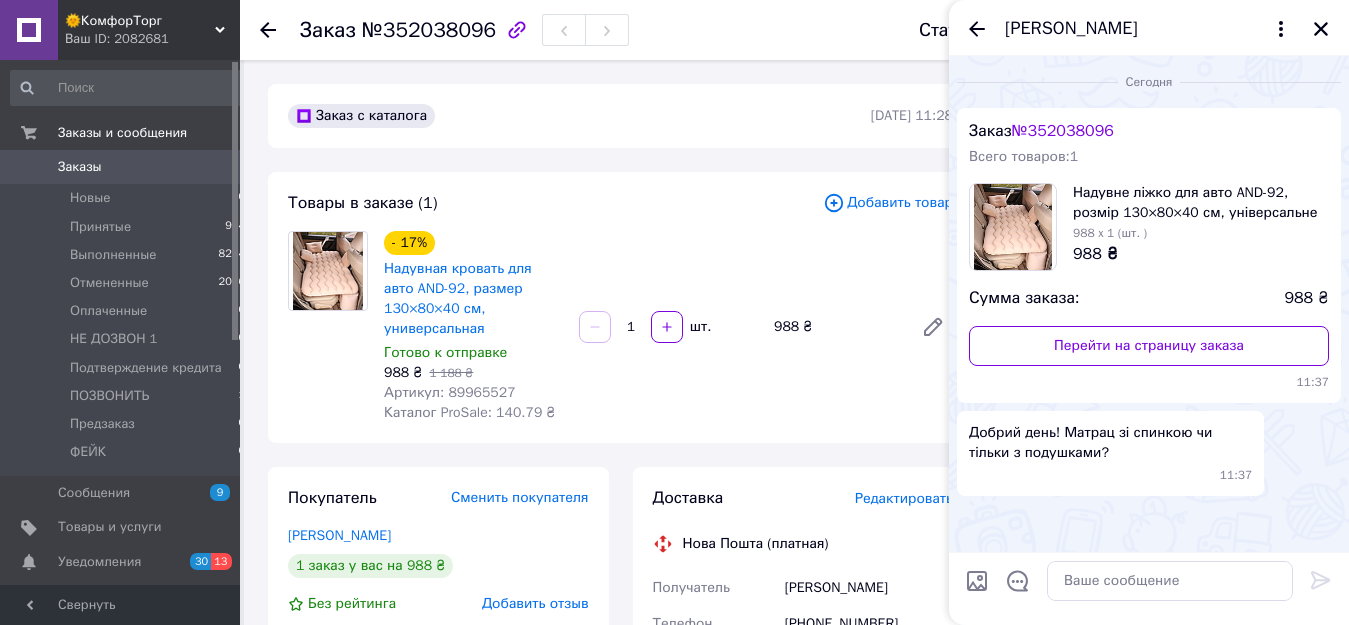 type on "C:\fakepath\матрас.jpg" 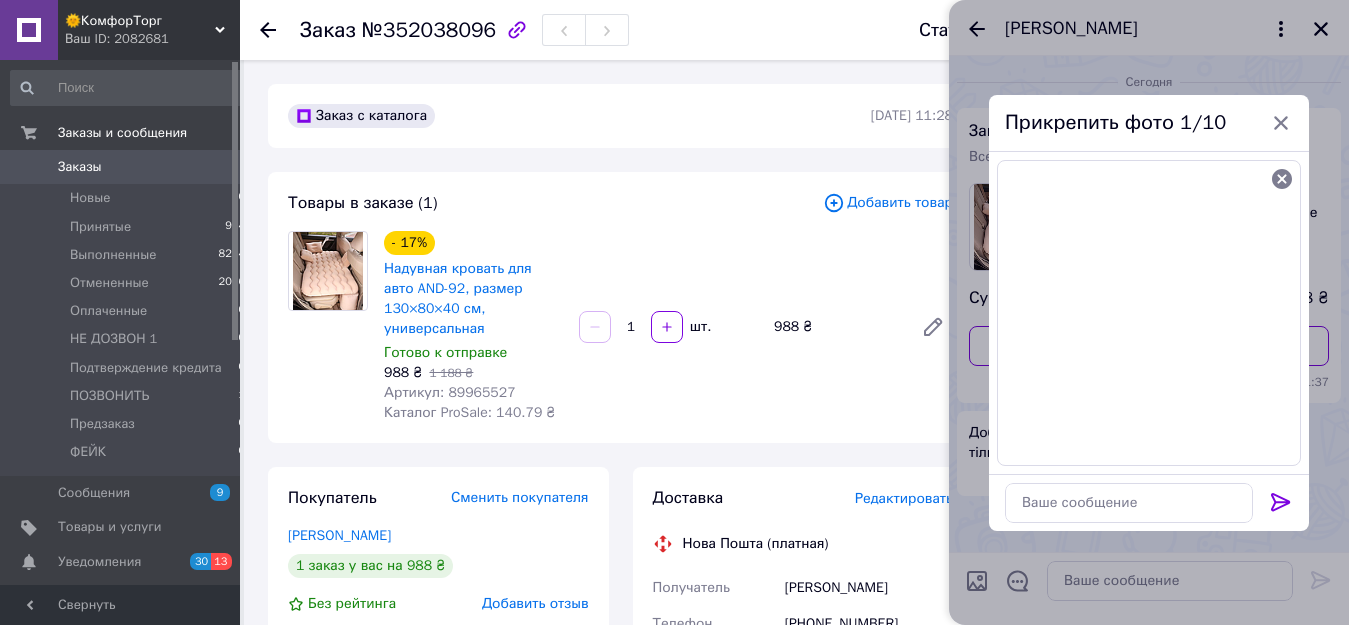 click 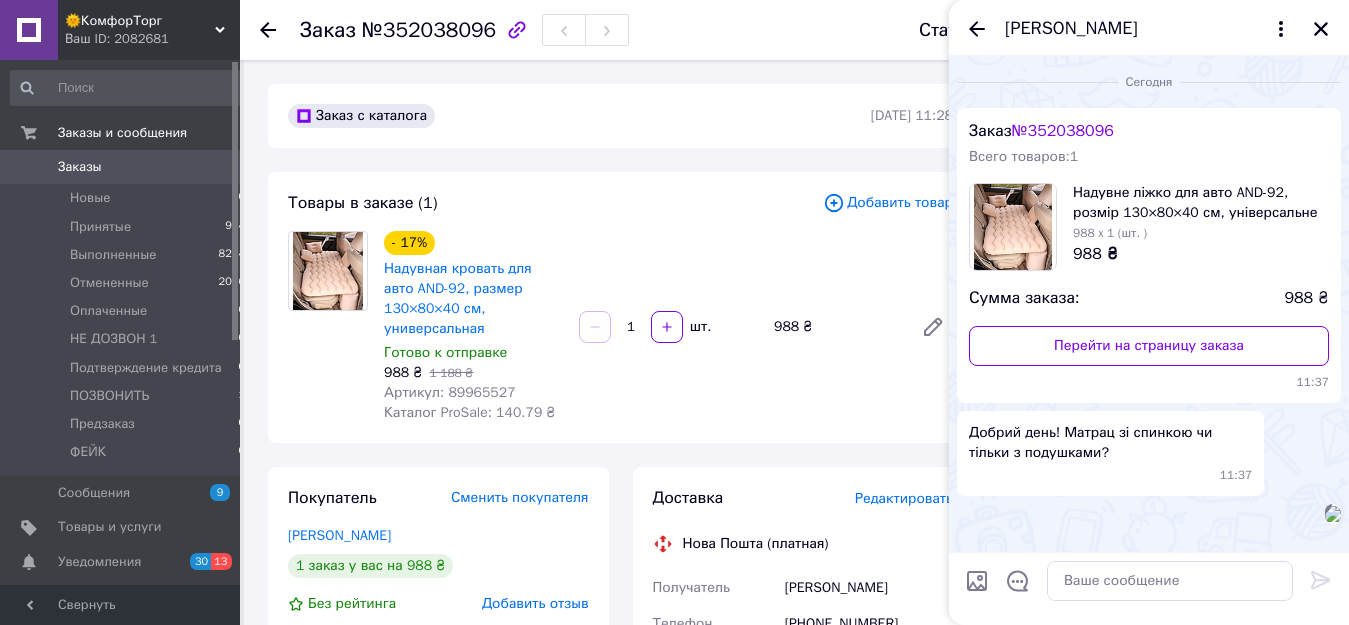 scroll, scrollTop: 260, scrollLeft: 0, axis: vertical 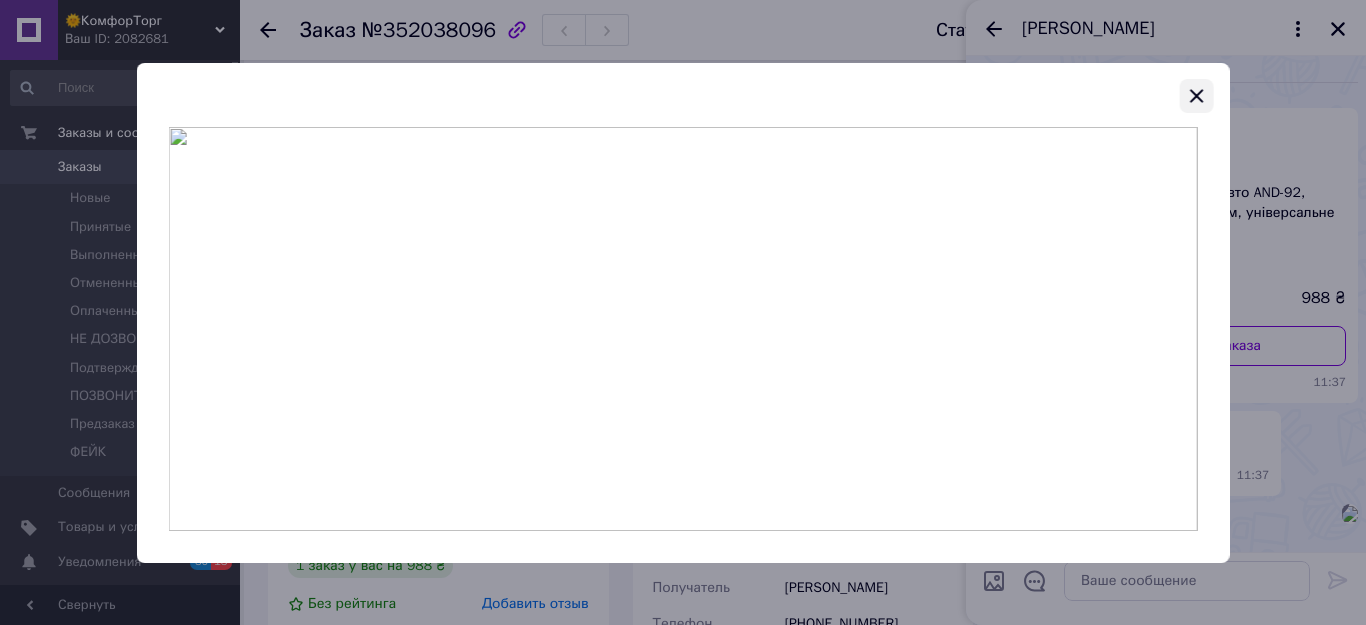 click 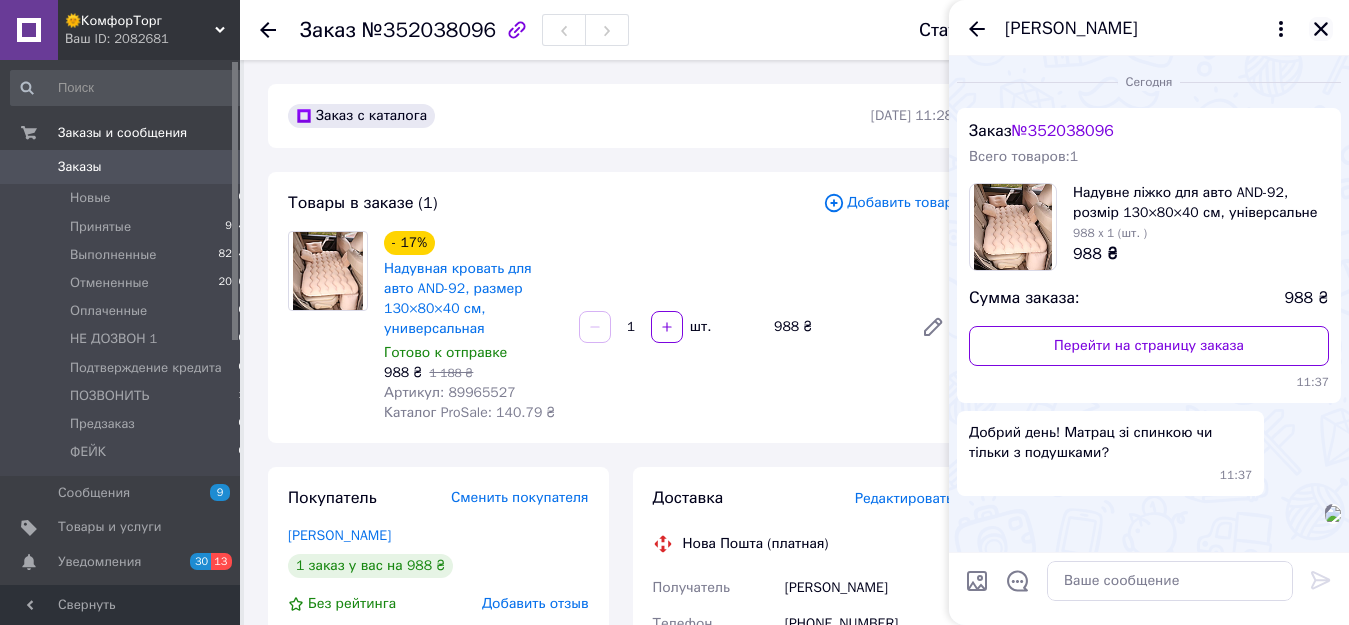 click 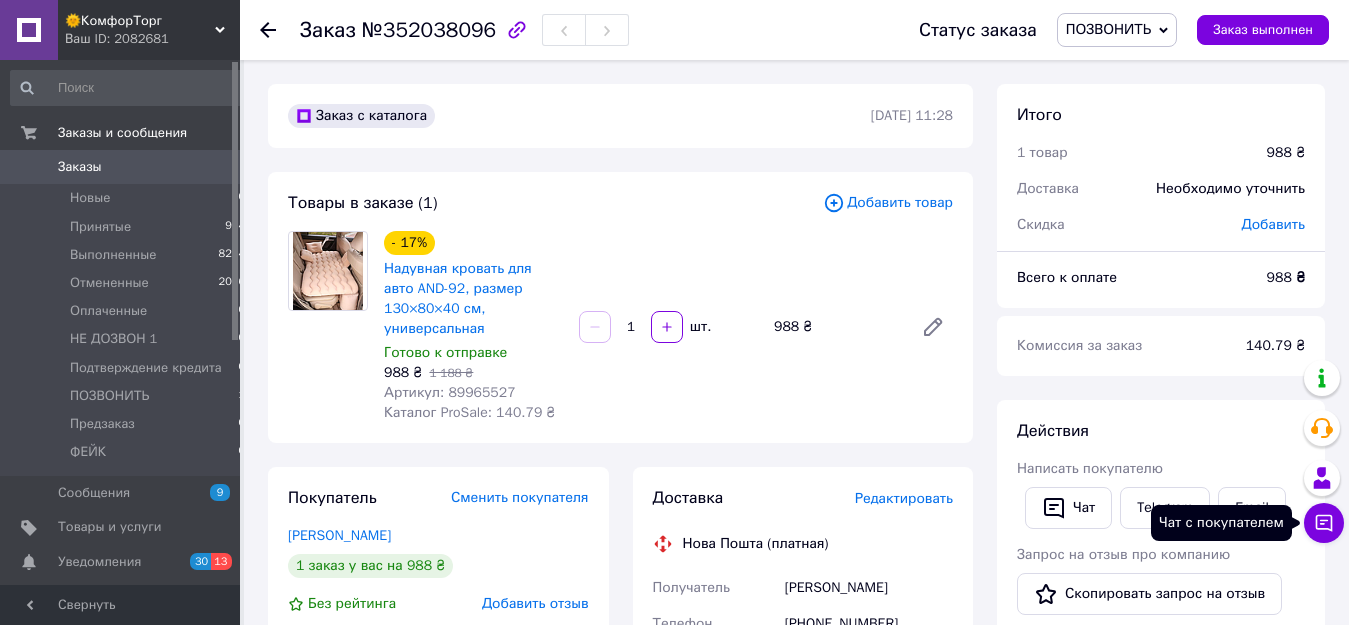 click 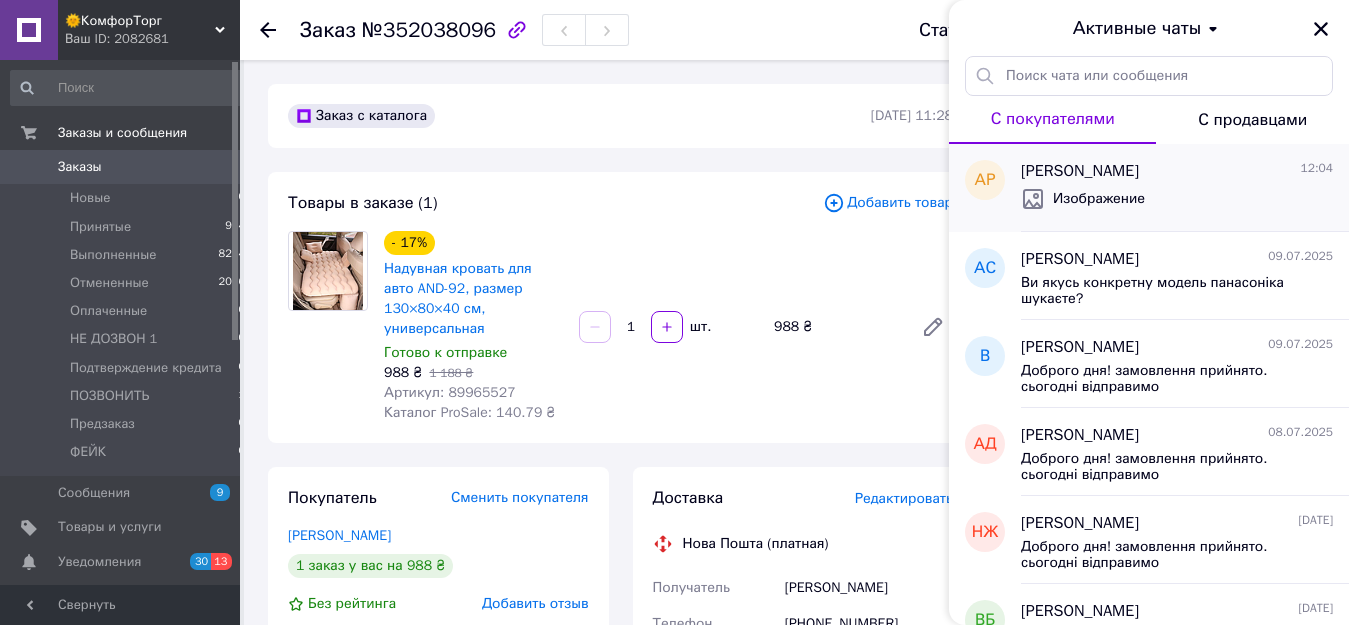 click on "Изображение" at bounding box center [1177, 199] 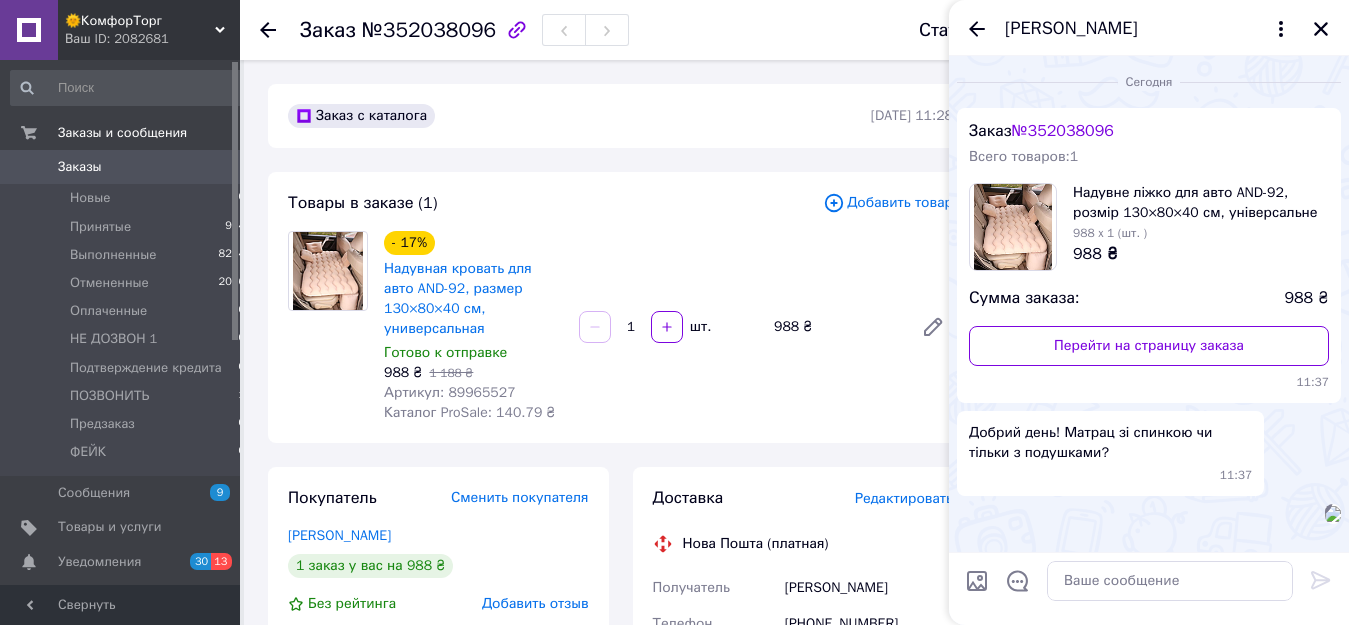 scroll, scrollTop: 260, scrollLeft: 0, axis: vertical 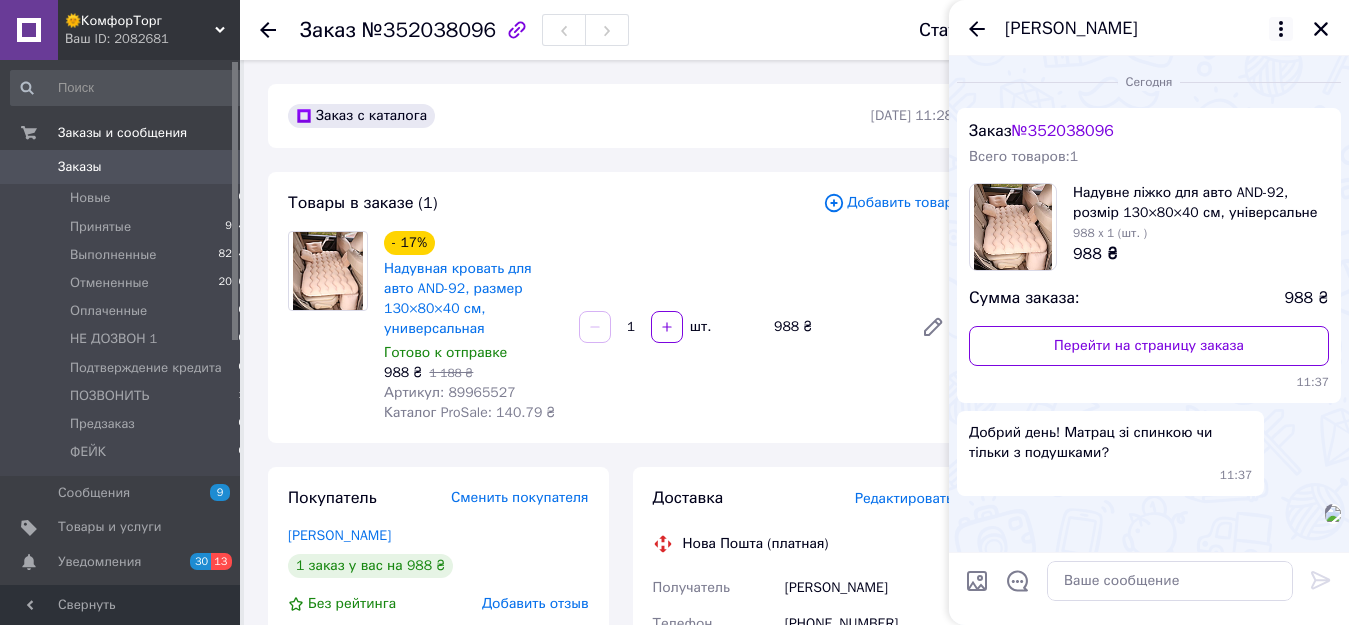 drag, startPoint x: 1314, startPoint y: 30, endPoint x: 1287, endPoint y: 24, distance: 27.658634 